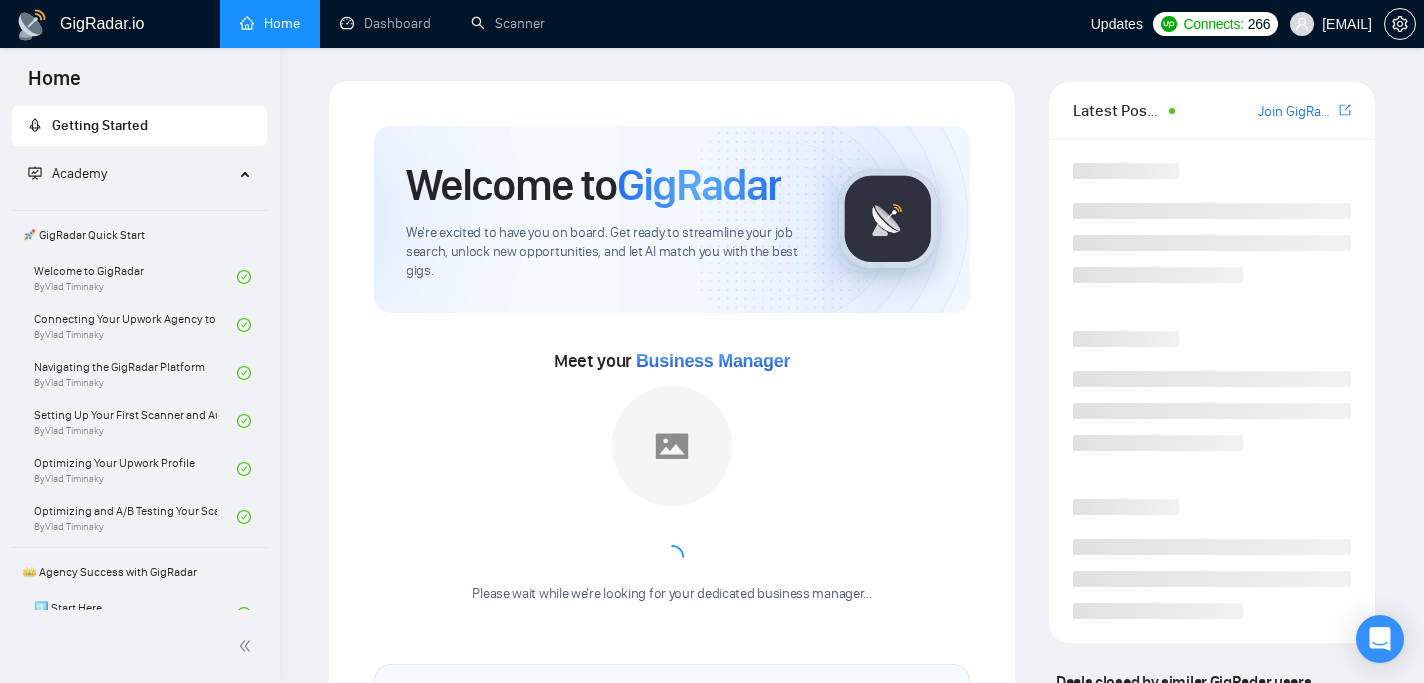 scroll, scrollTop: 0, scrollLeft: 0, axis: both 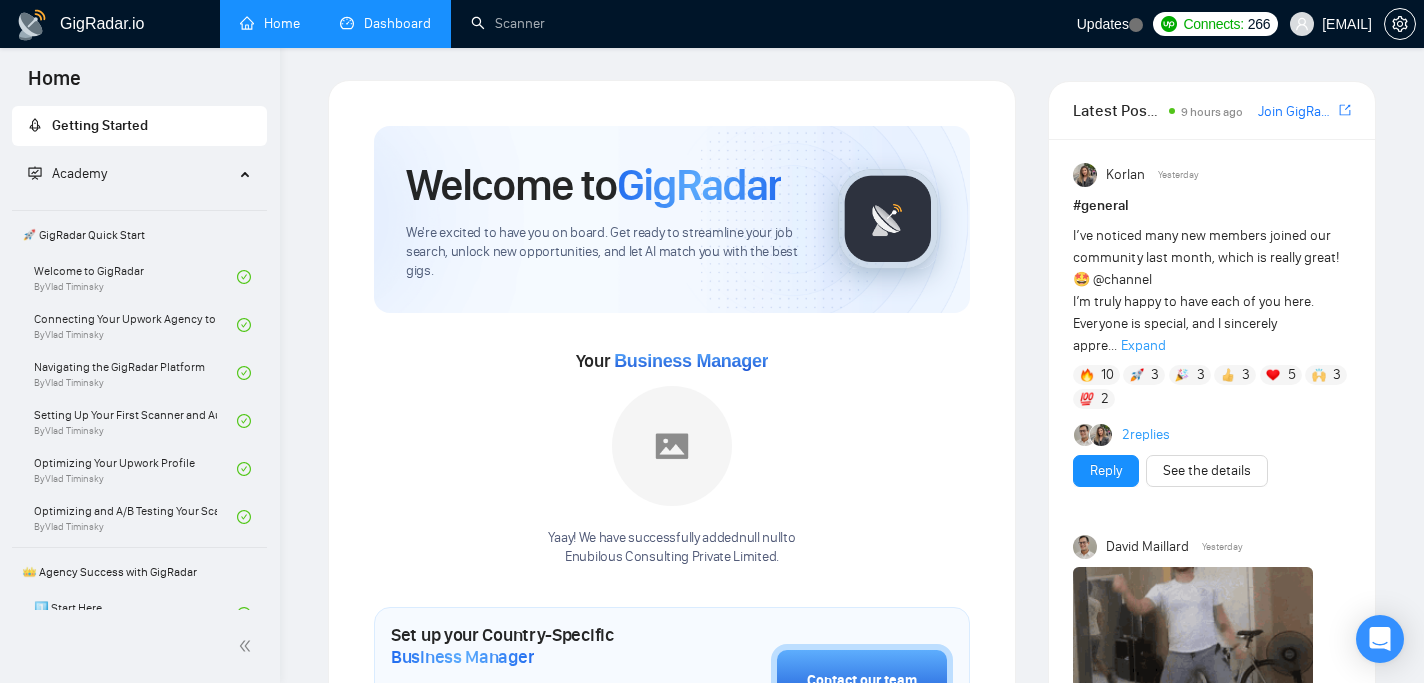 click on "Dashboard" at bounding box center [385, 23] 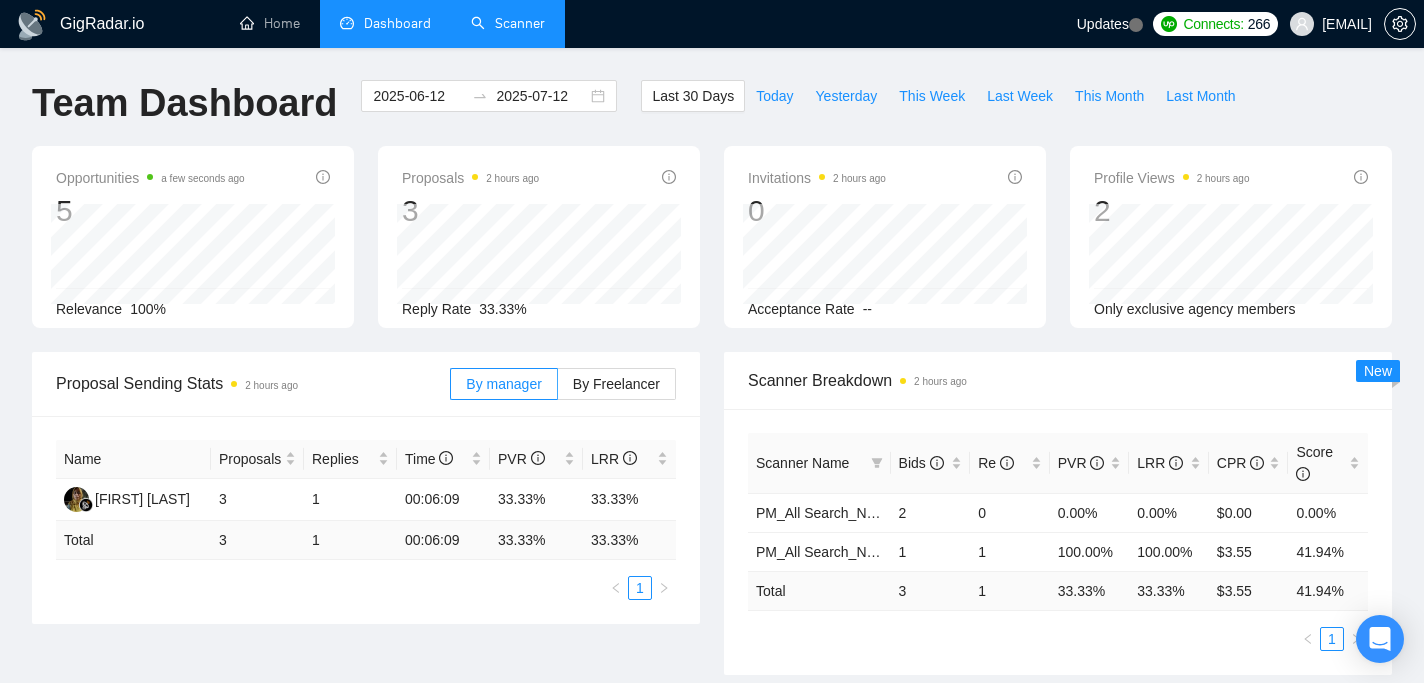 click on "Scanner" at bounding box center [508, 23] 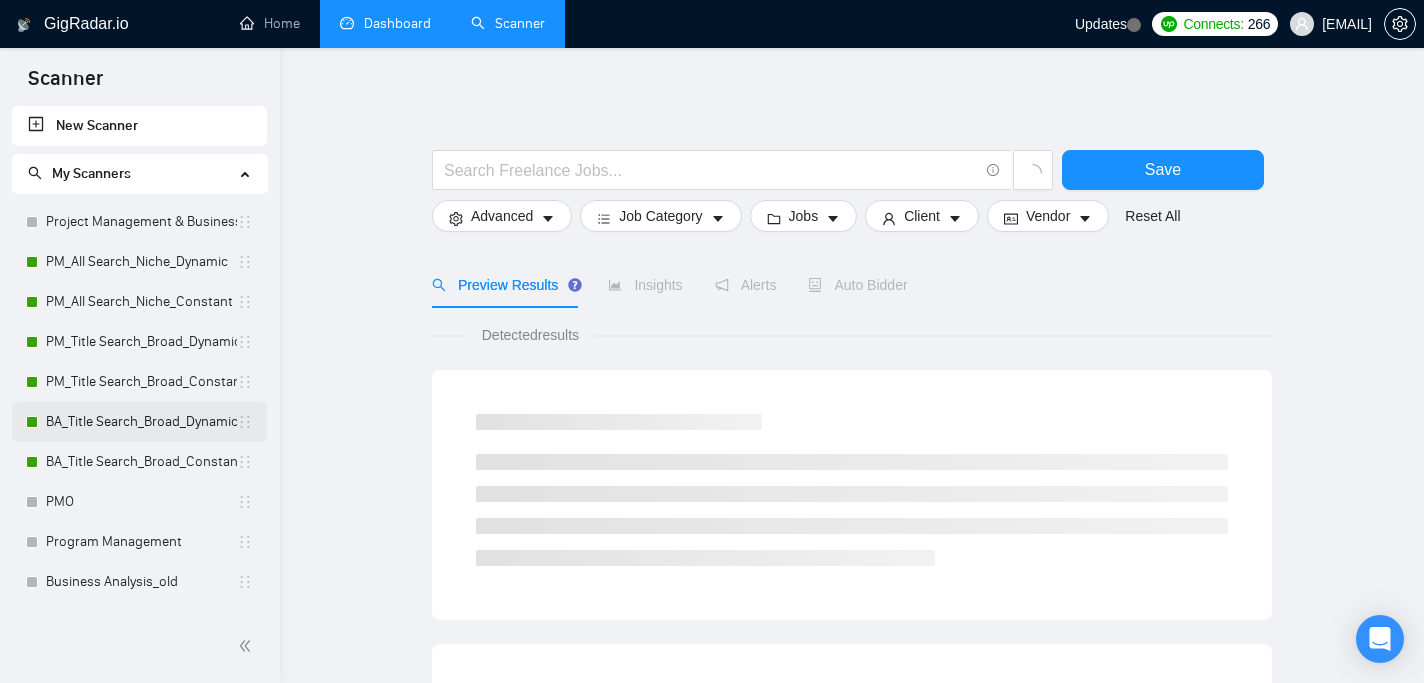 click on "BA_Title Search_Broad_Dynamic" at bounding box center (141, 422) 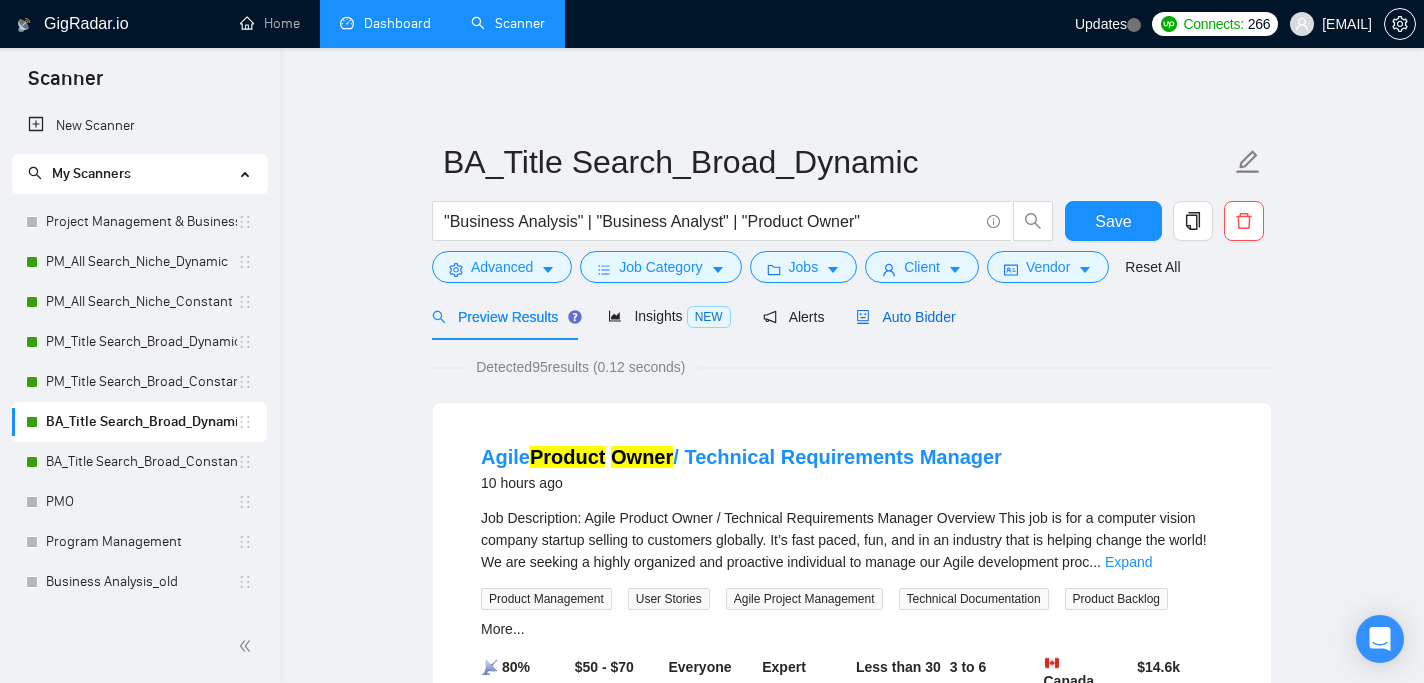 click on "Auto Bidder" at bounding box center [905, 317] 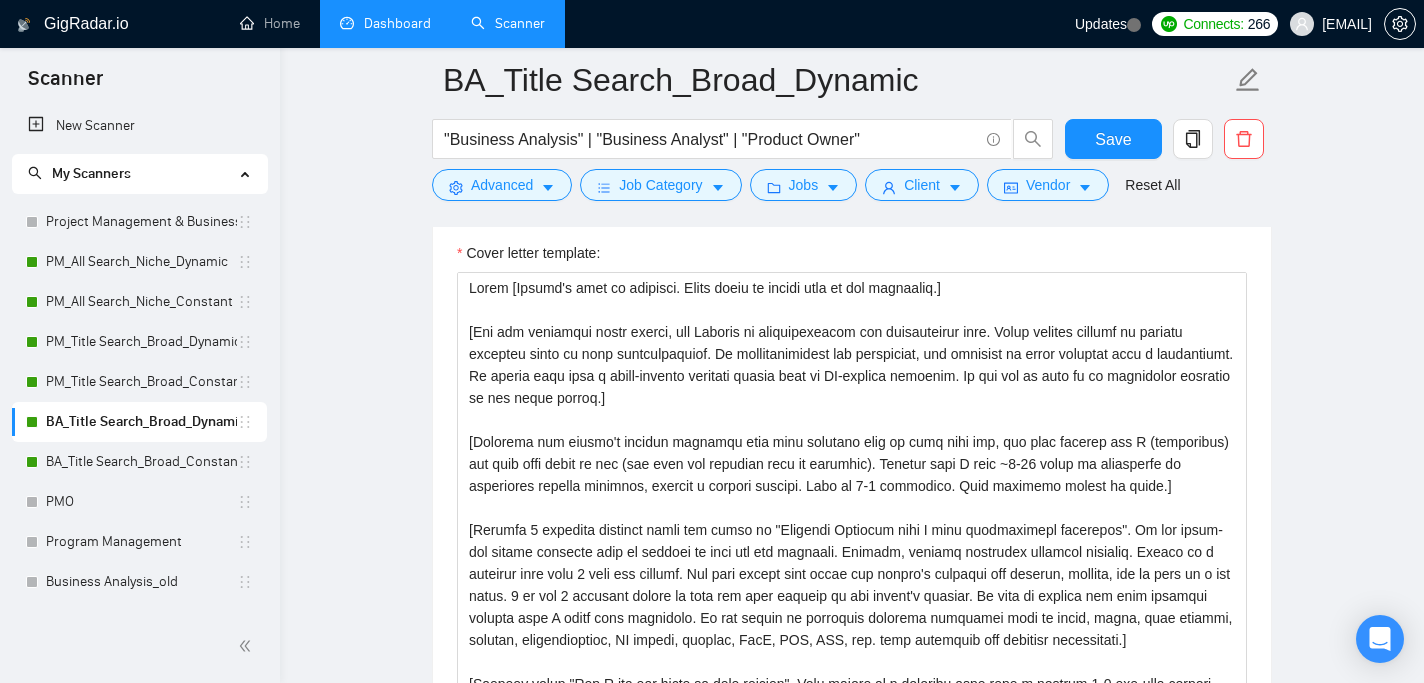scroll, scrollTop: 1090, scrollLeft: 0, axis: vertical 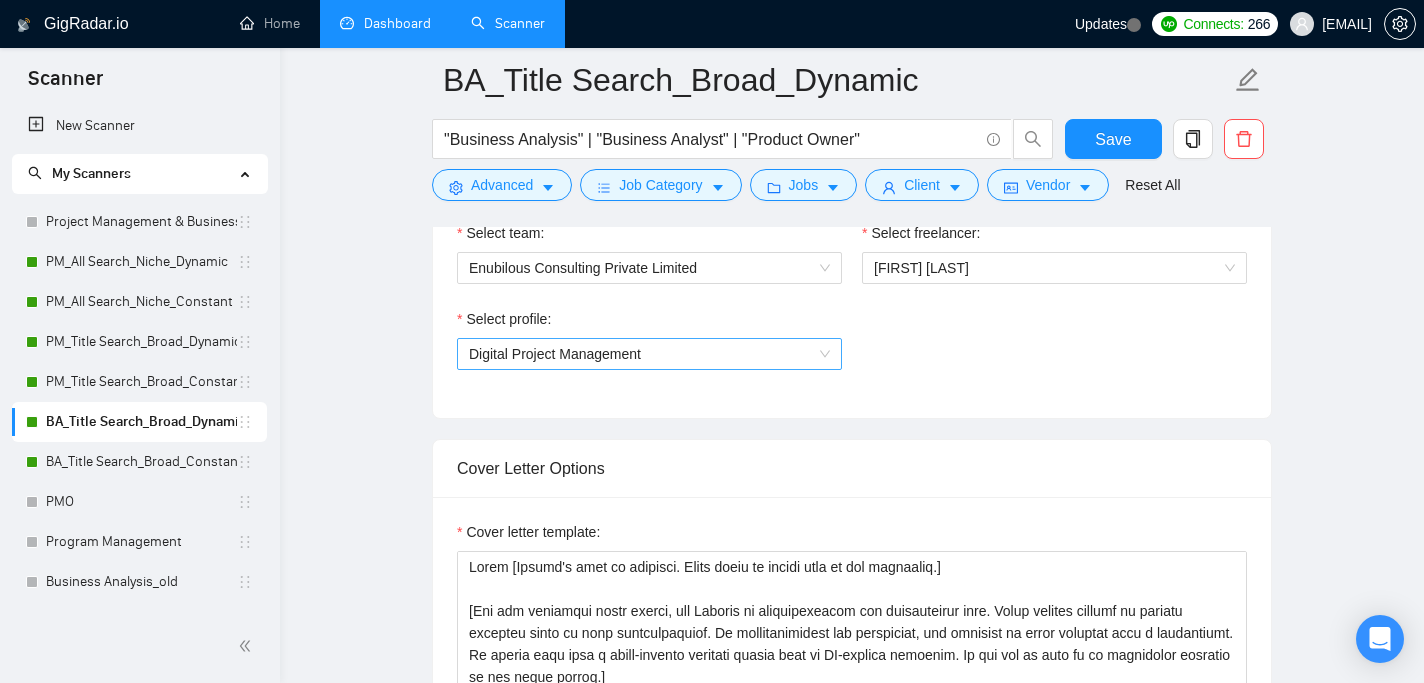 click on "Digital Project Management" at bounding box center [649, 354] 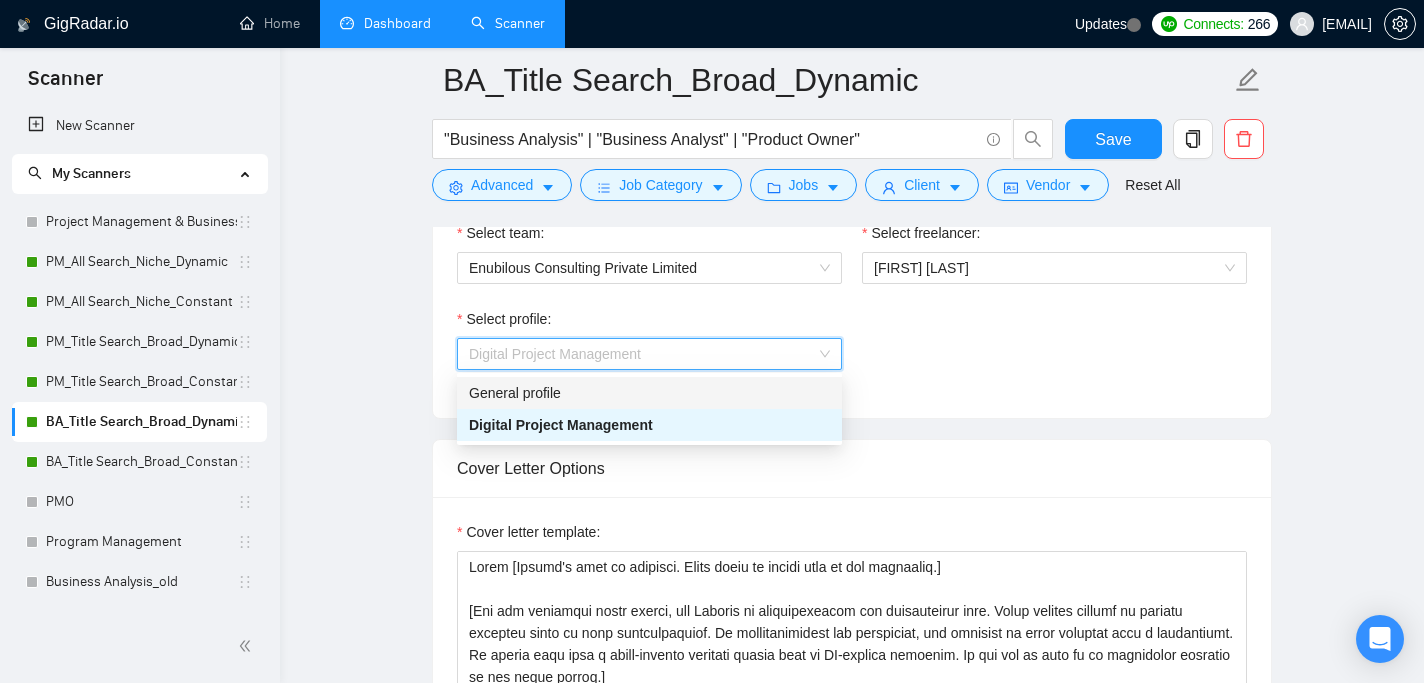click on "General profile" at bounding box center [649, 393] 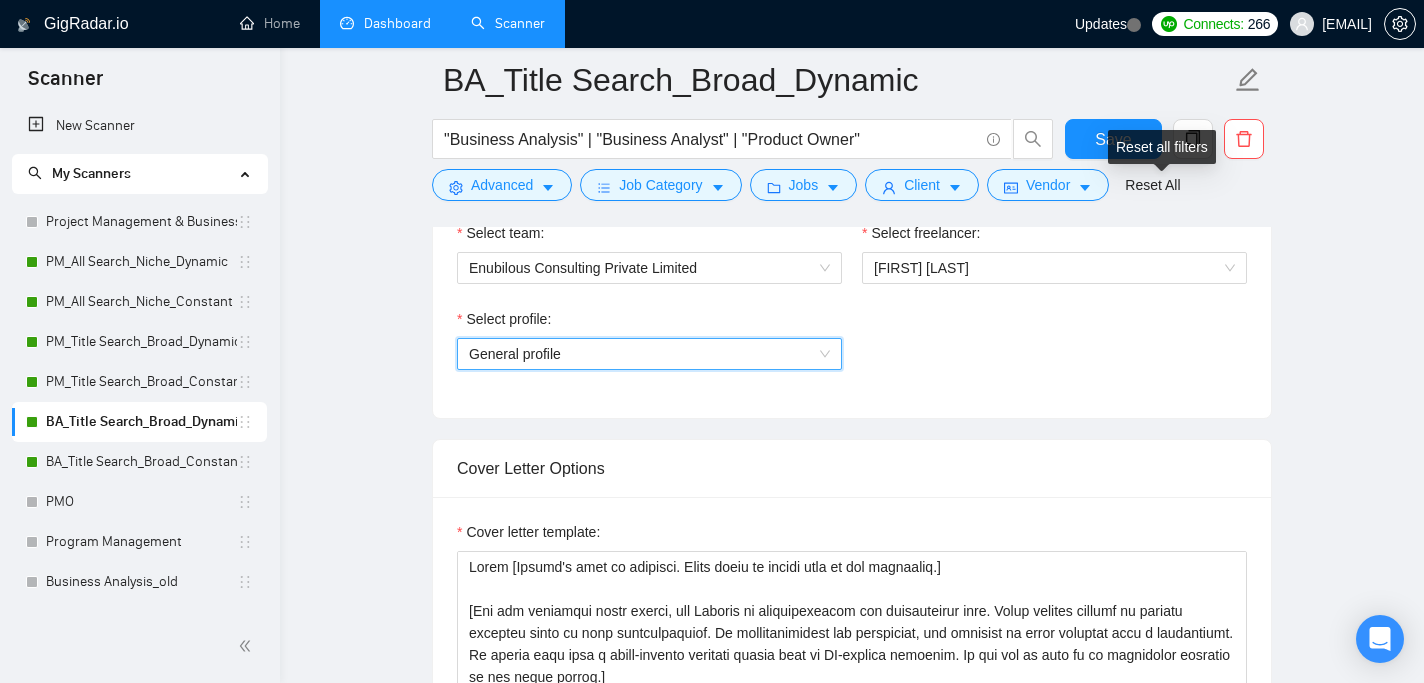 click on "Reset all filters" at bounding box center (1162, 147) 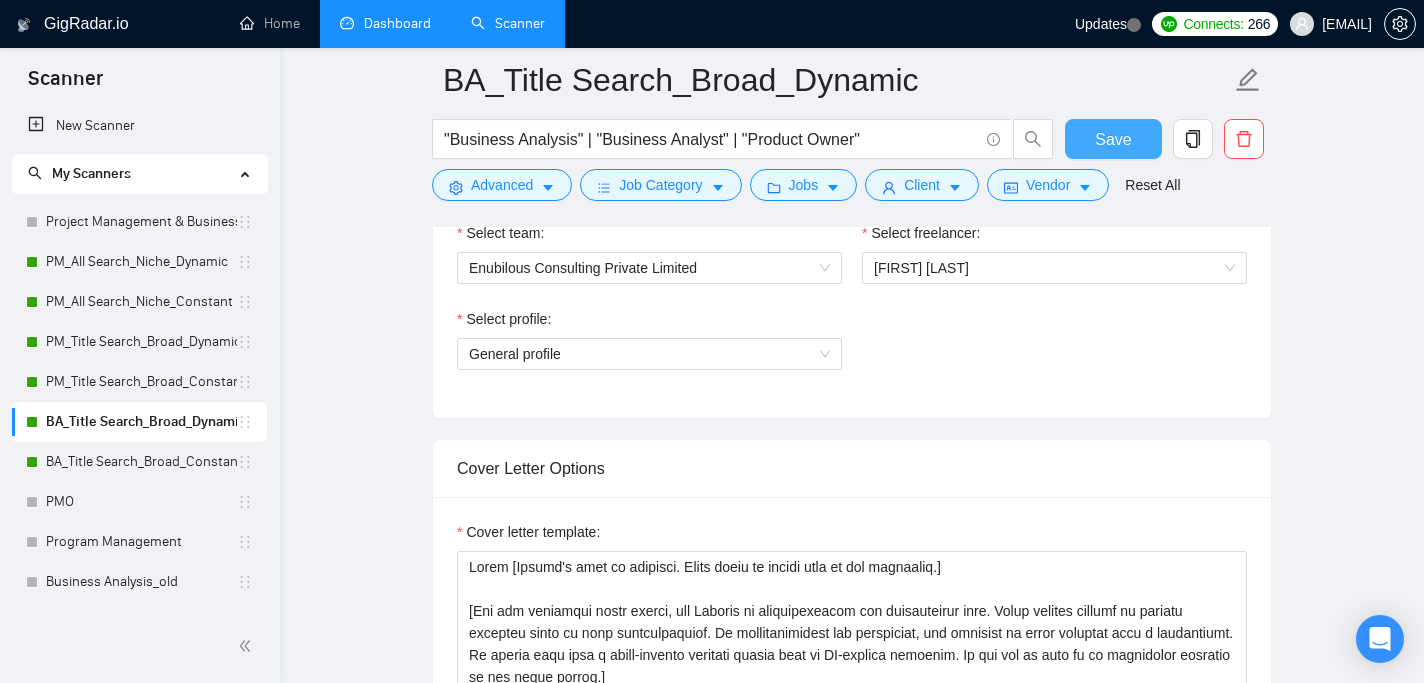 click on "Save" at bounding box center (1113, 139) 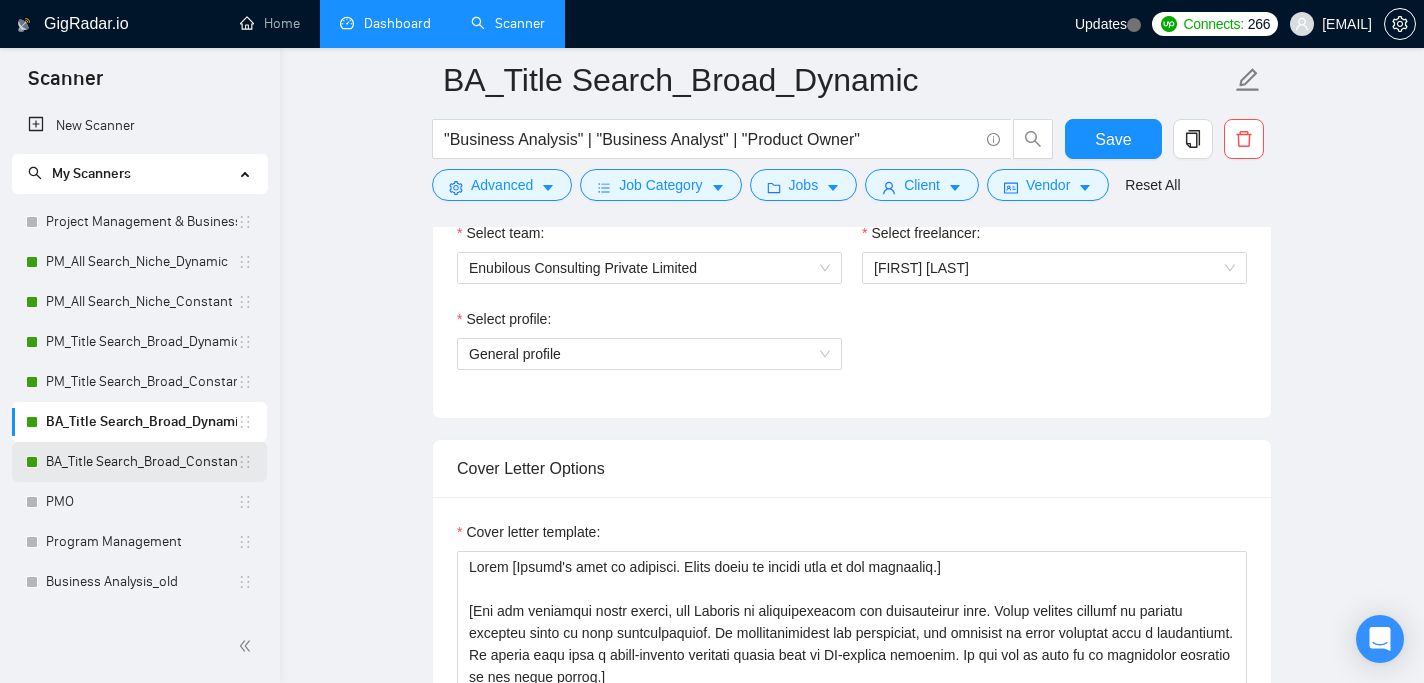 click on "BA_Title Search_Broad_Constant" at bounding box center (141, 462) 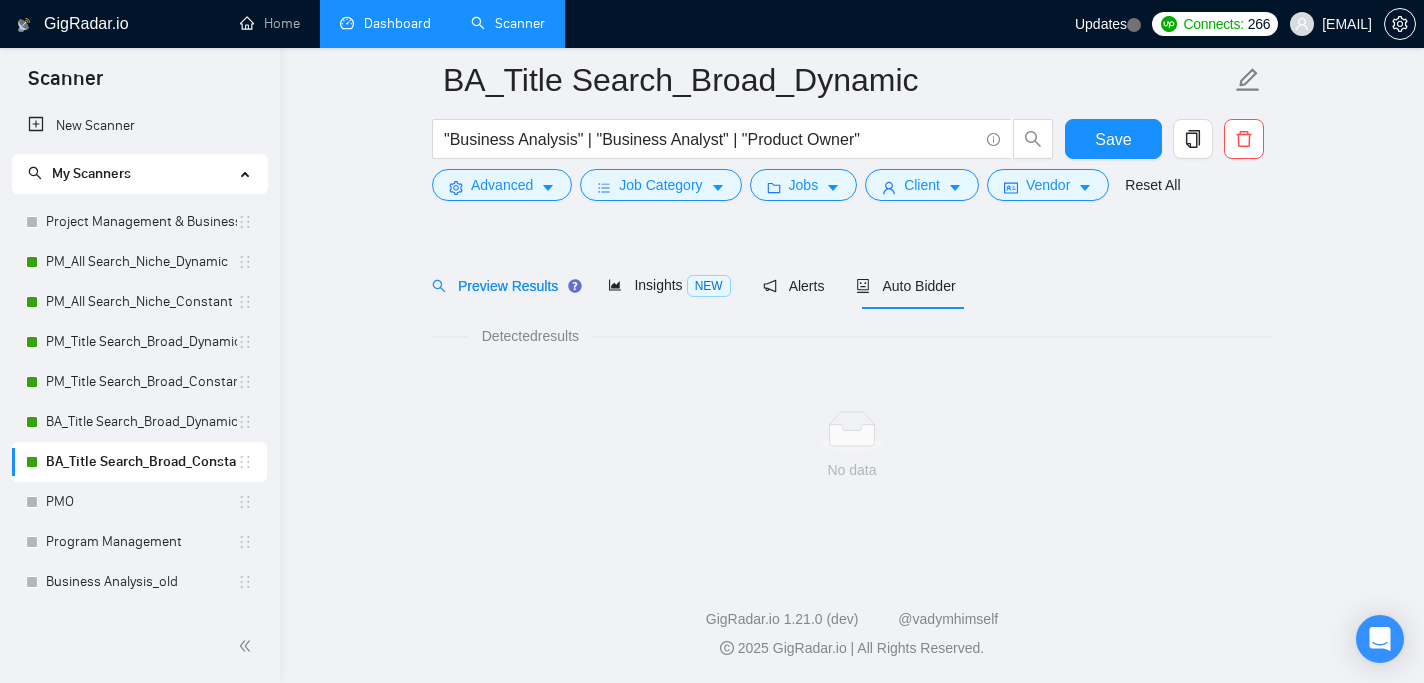 scroll, scrollTop: 47, scrollLeft: 0, axis: vertical 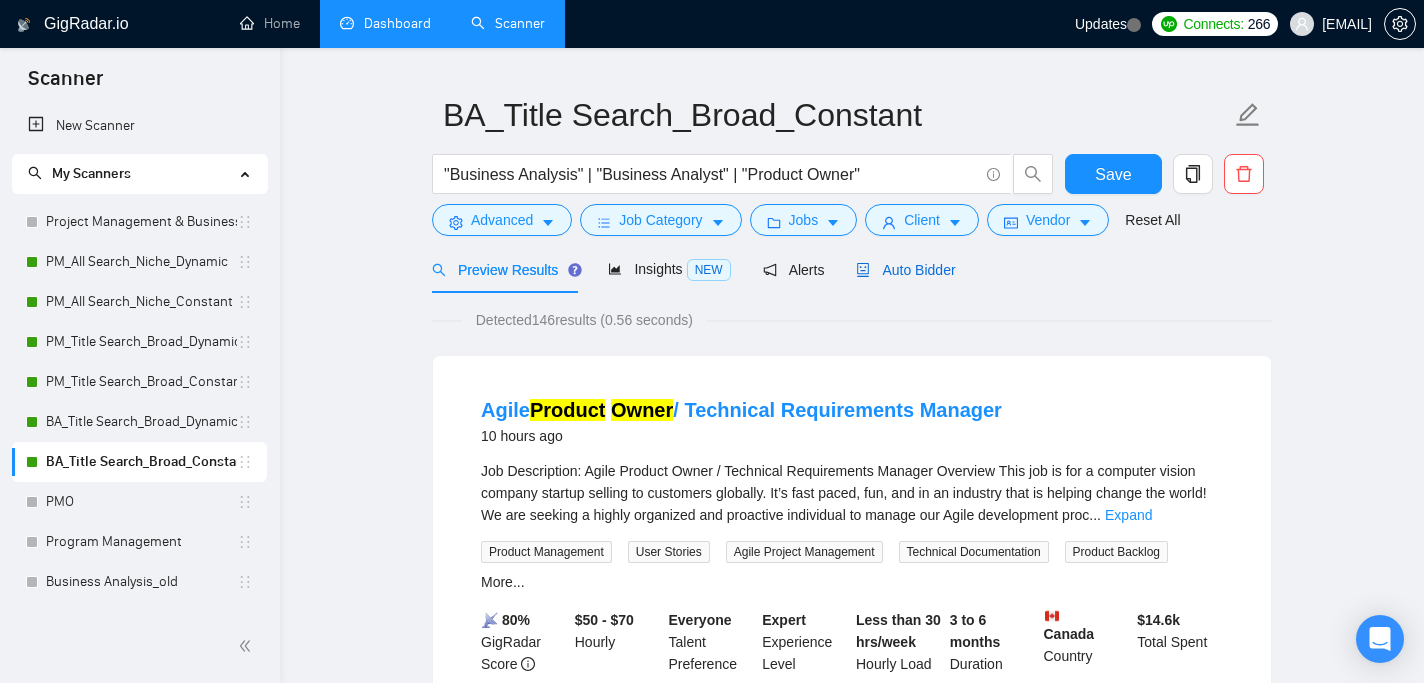 click on "Auto Bidder" at bounding box center [905, 270] 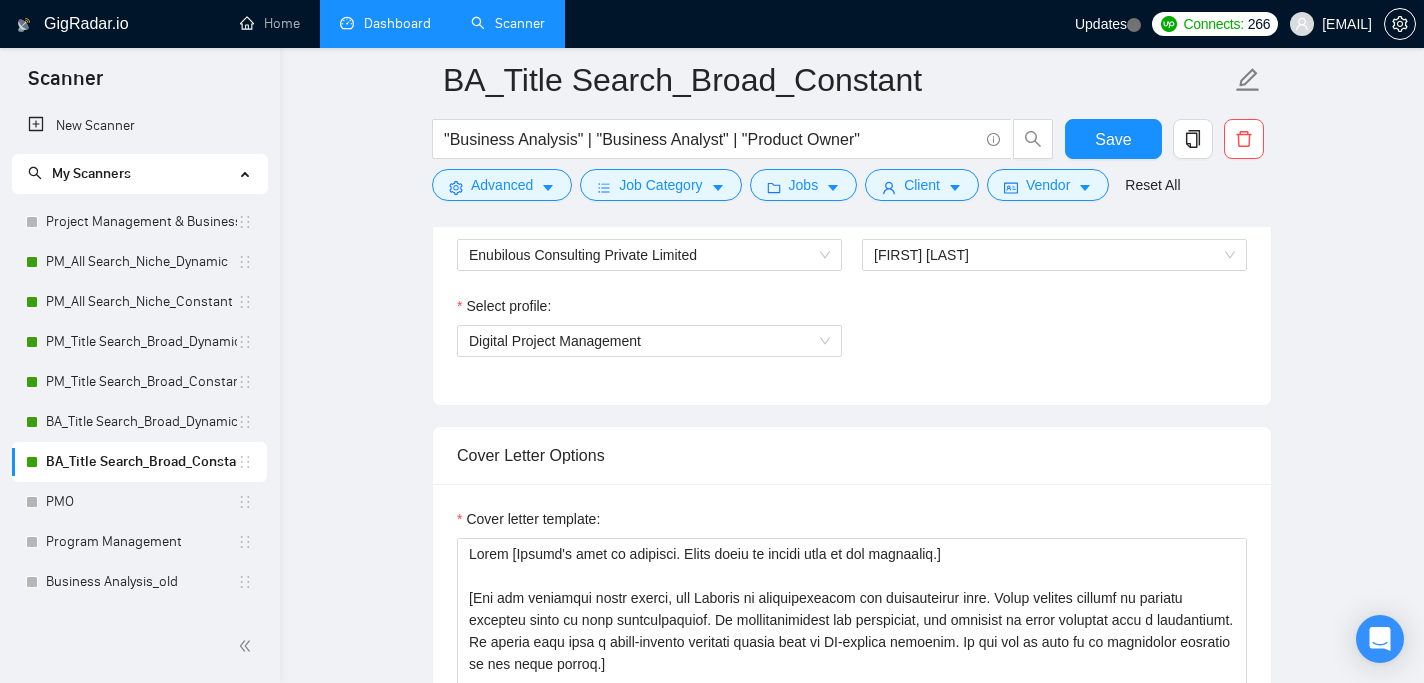 scroll, scrollTop: 1094, scrollLeft: 0, axis: vertical 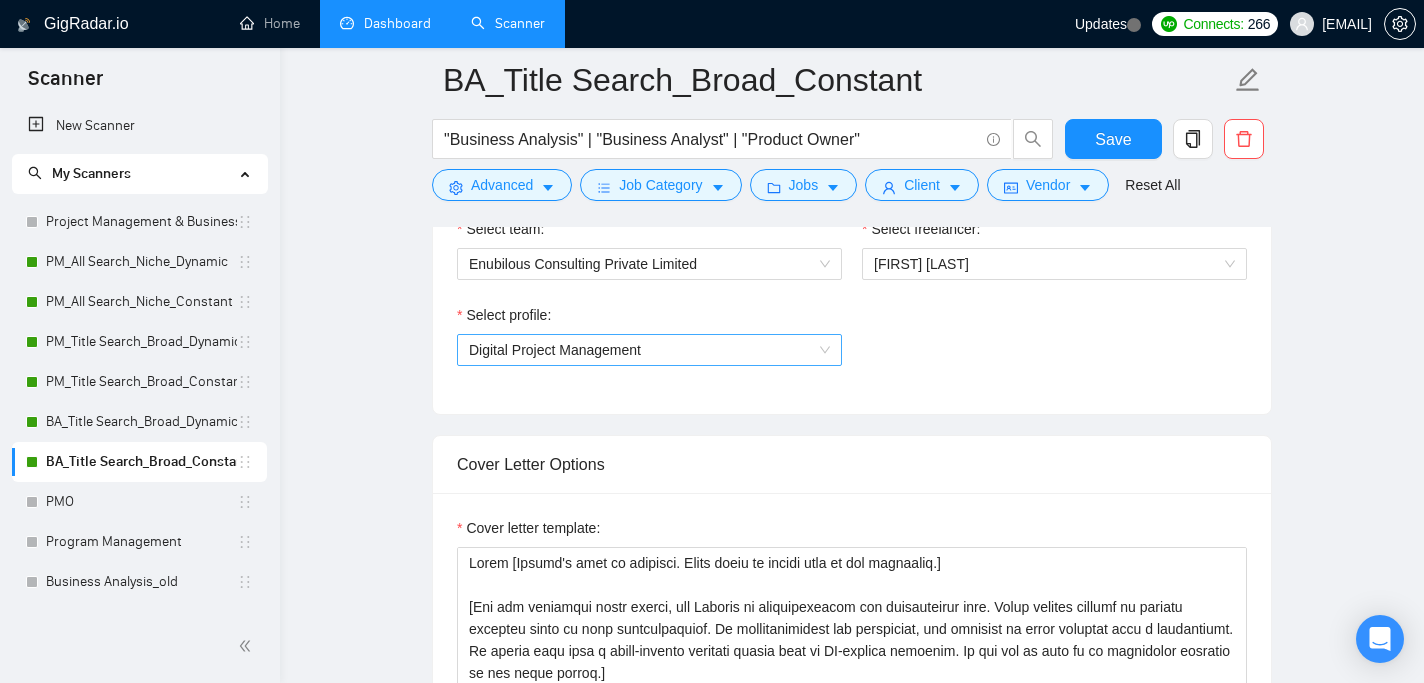 click on "Digital Project Management" at bounding box center [649, 350] 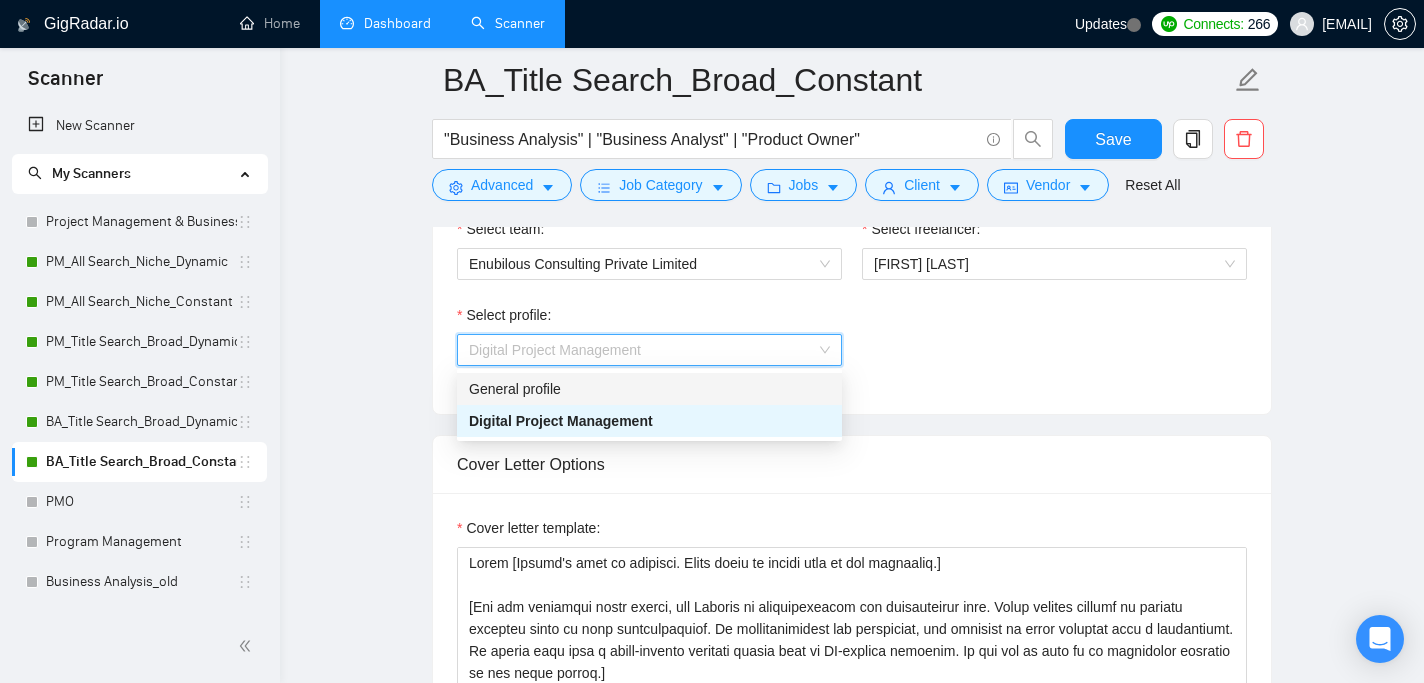 click on "General profile" at bounding box center (649, 389) 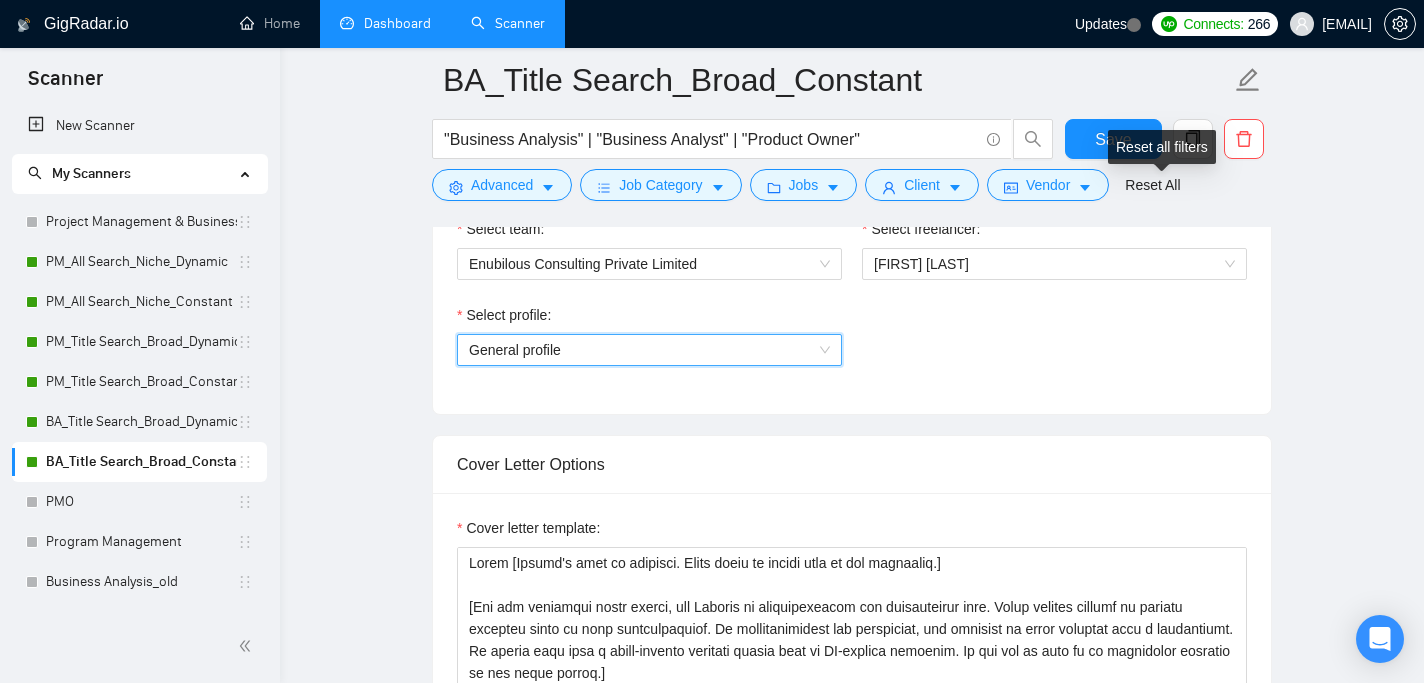 click on "Reset all filters" at bounding box center (1162, 147) 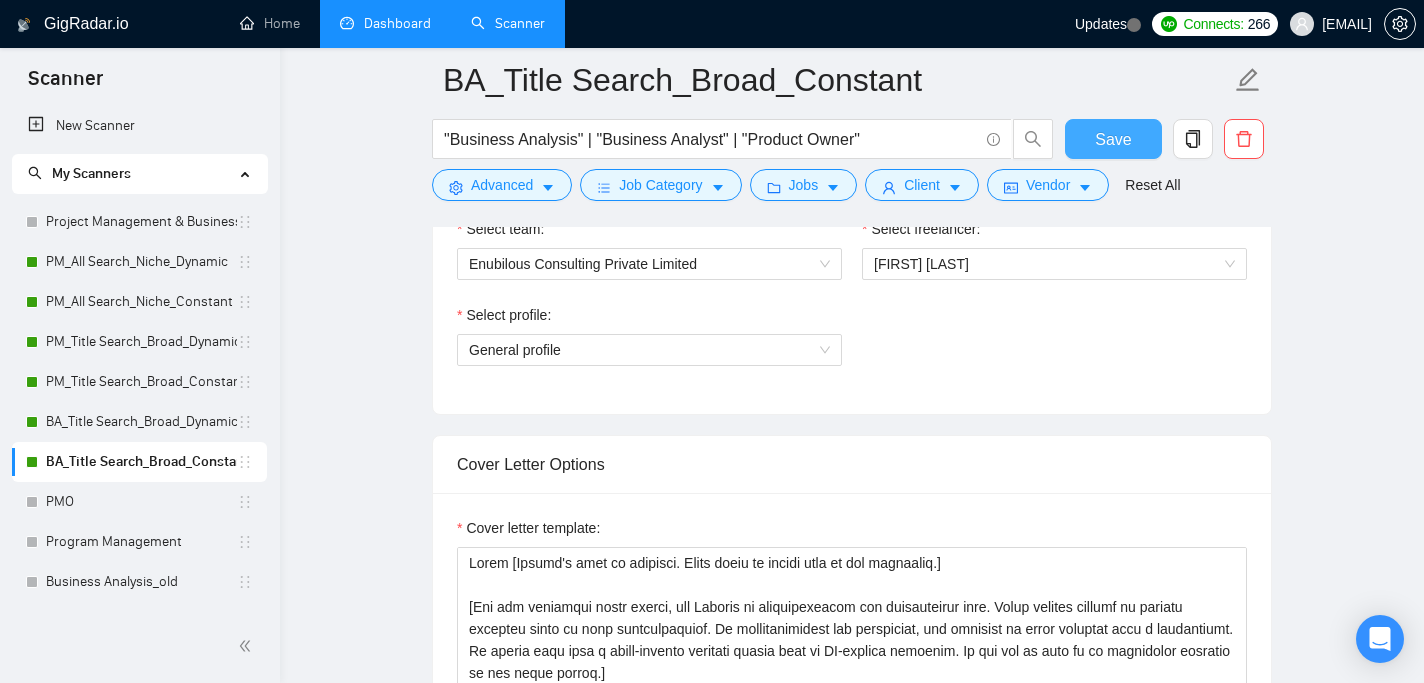 click on "Save" at bounding box center [1113, 139] 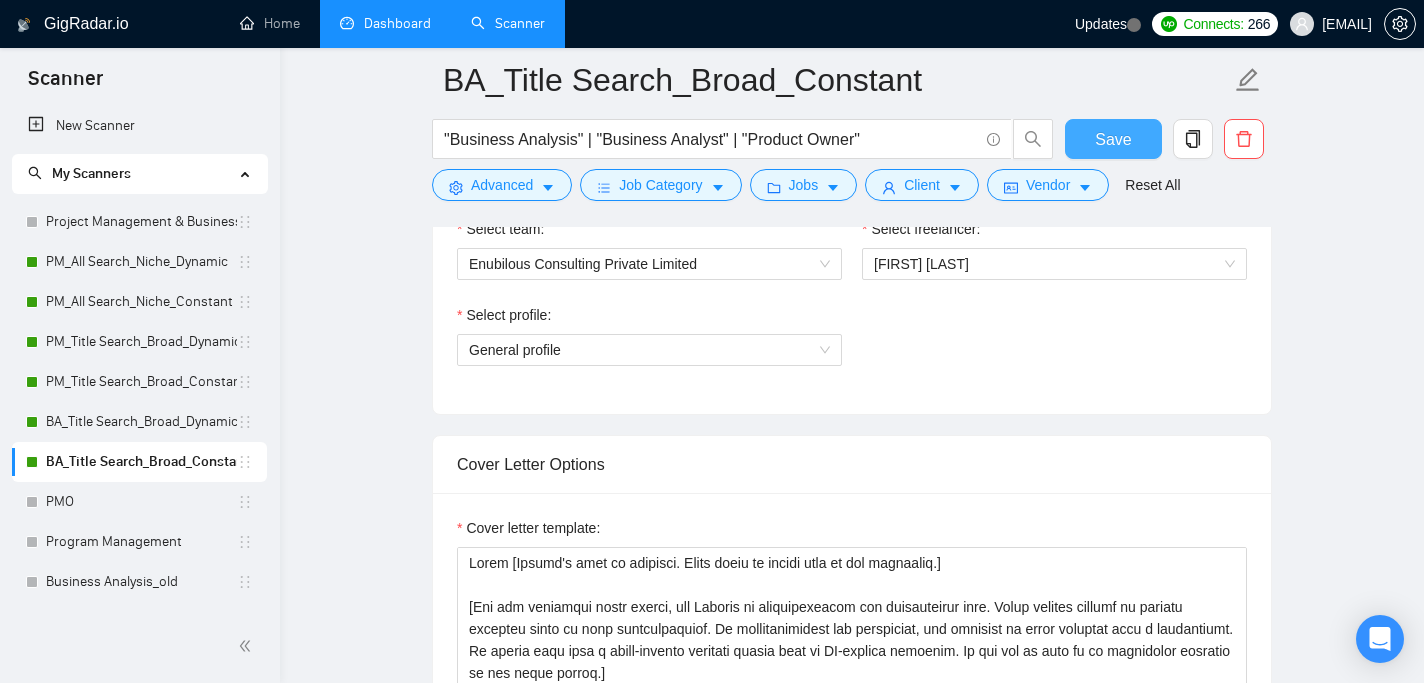 click on "Save" at bounding box center [1113, 139] 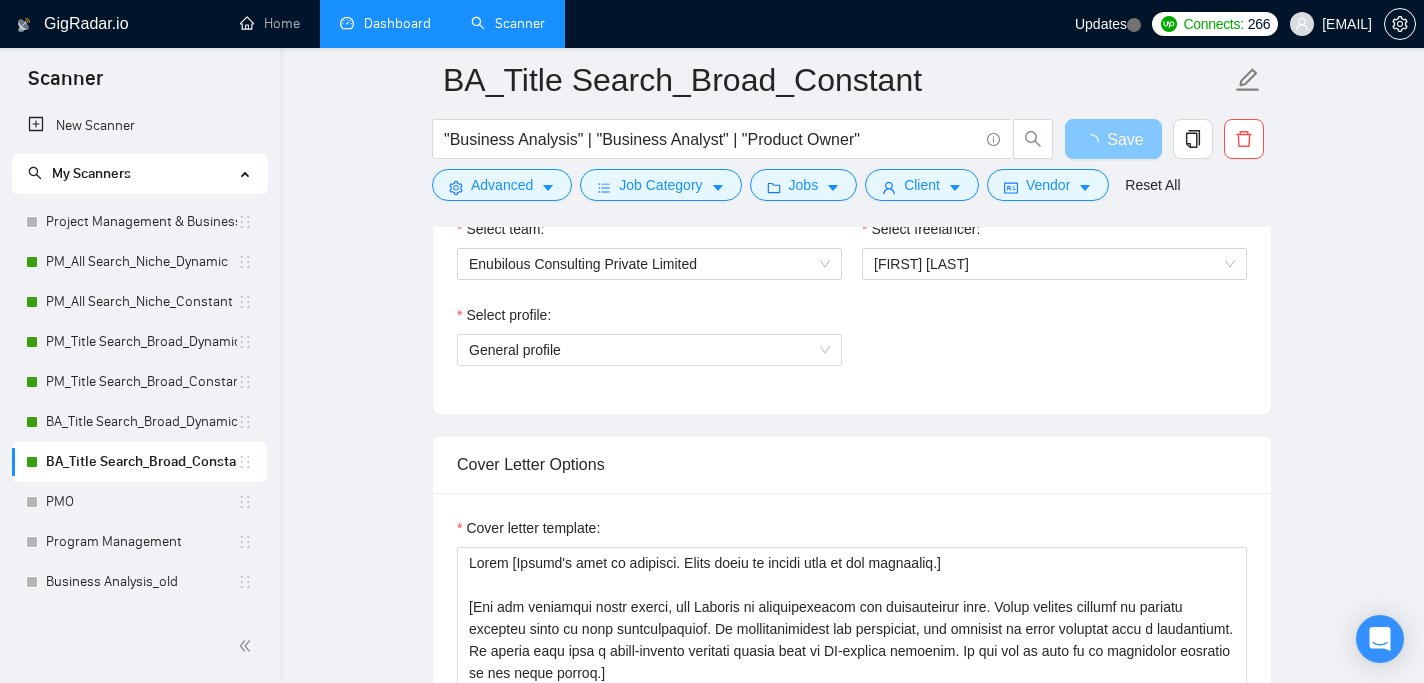 type 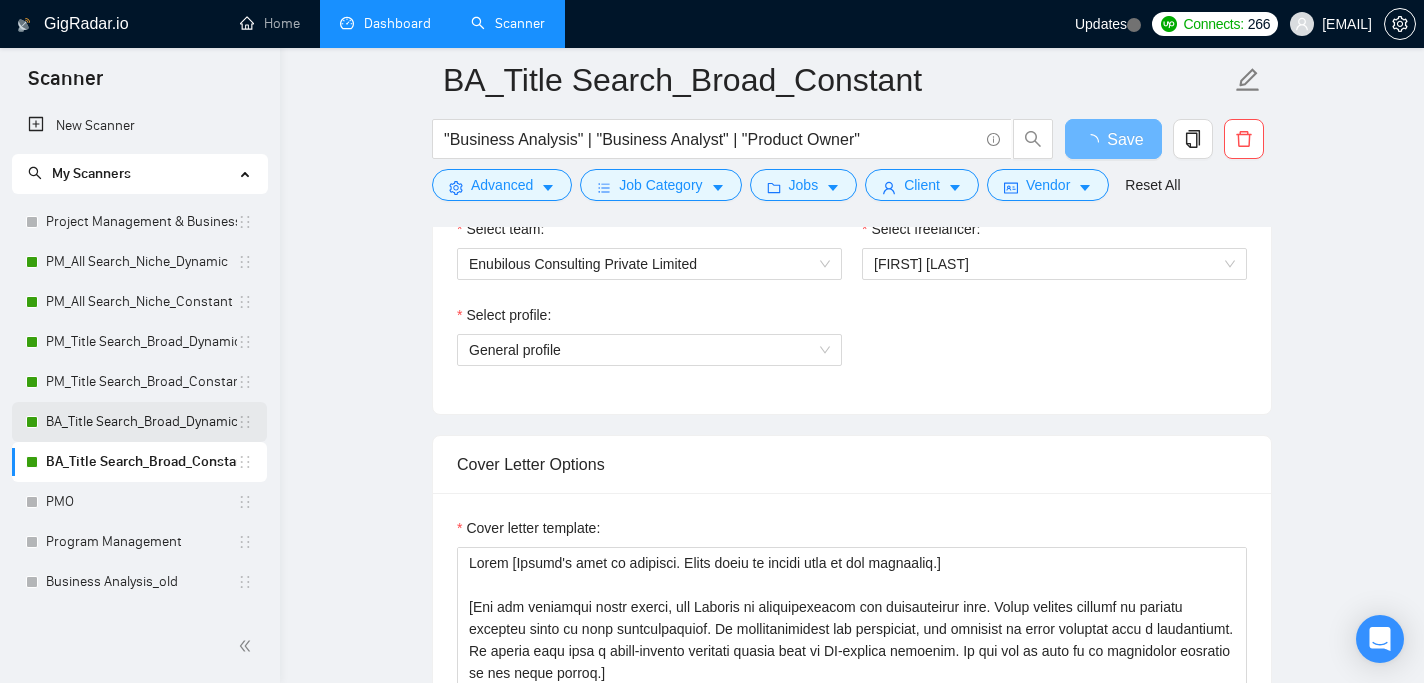 click on "BA_Title Search_Broad_Dynamic" at bounding box center [141, 422] 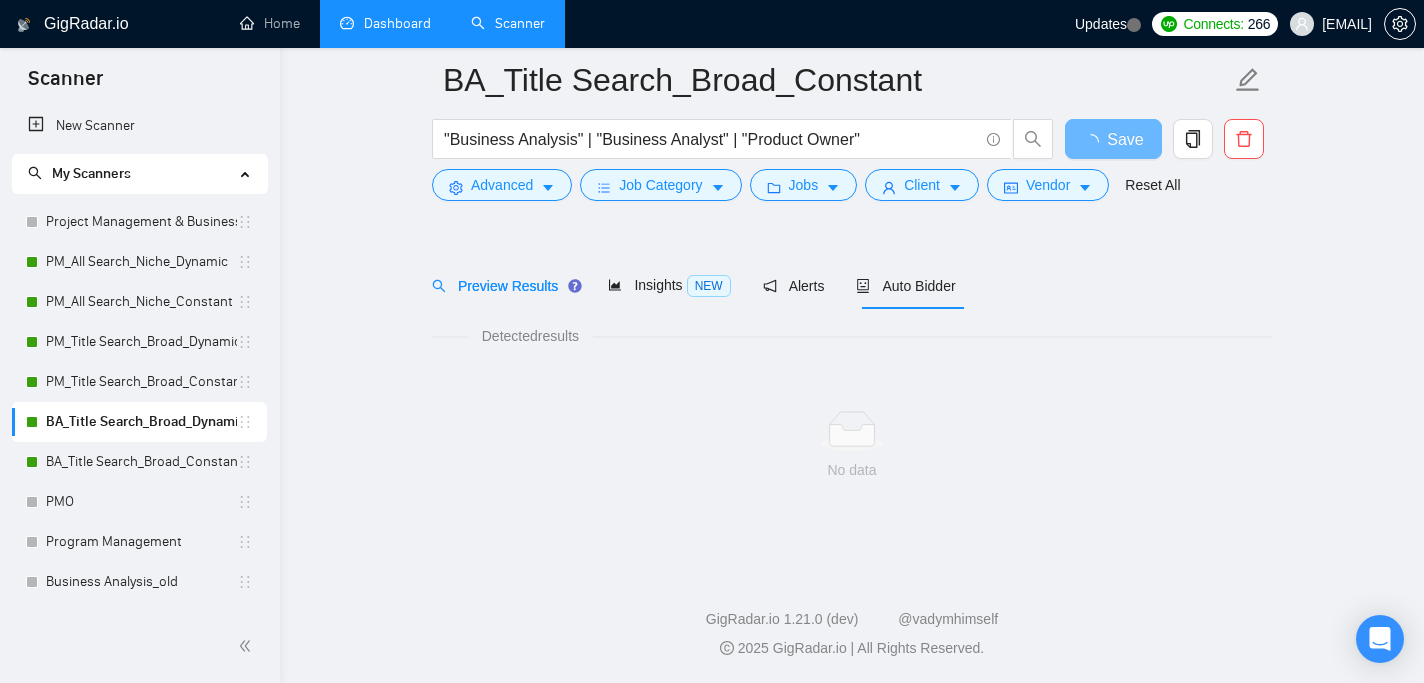 scroll, scrollTop: 47, scrollLeft: 0, axis: vertical 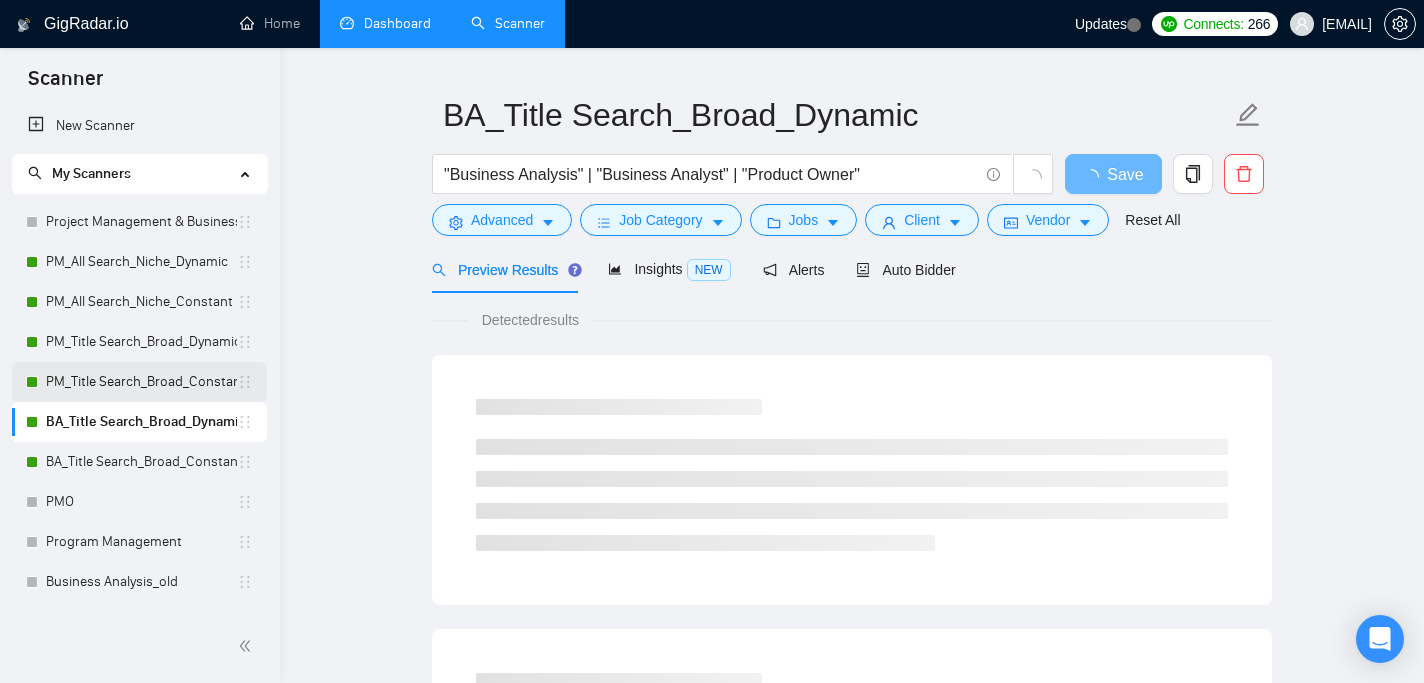 click on "PM_Title Search_Broad_Constant" at bounding box center (141, 382) 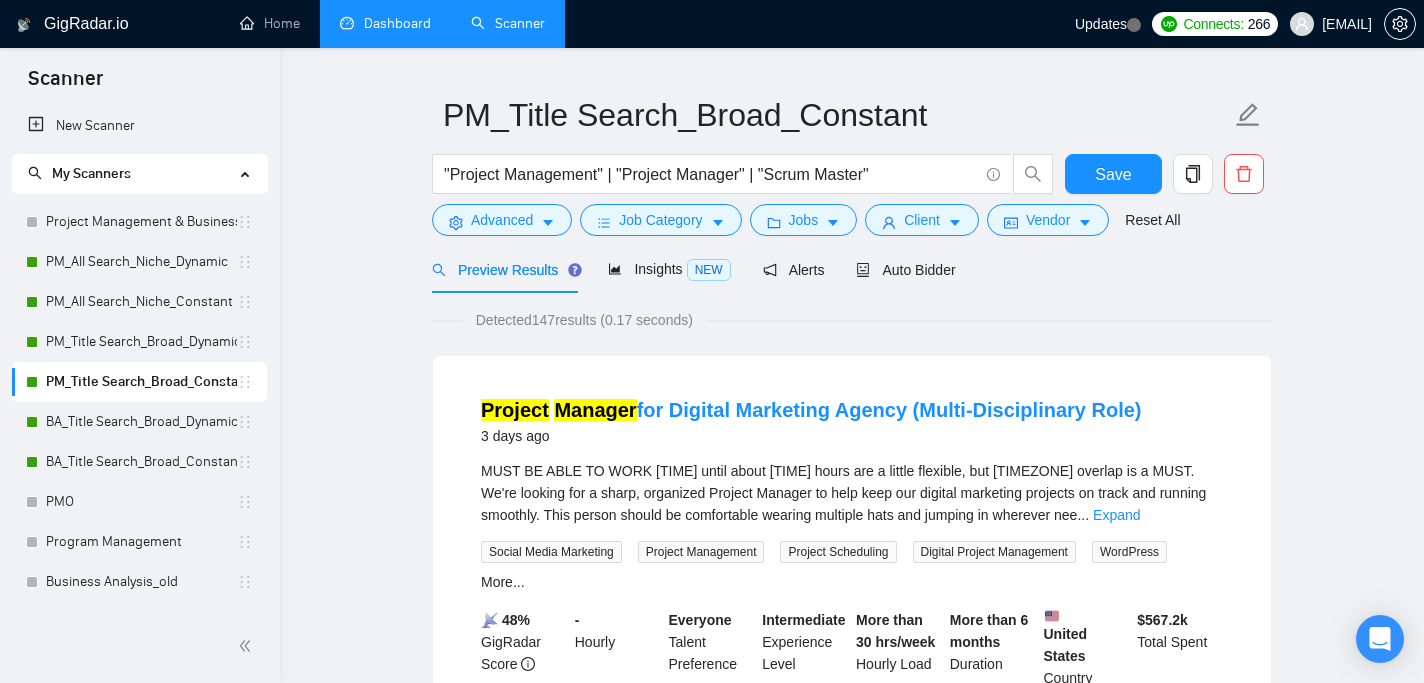 click on "PM_Title Search_Broad_Constant "Project Management" | "Project Manager" | "Scrum Master" Save Advanced   Job Category   Jobs   Client   Vendor   Reset All Preview Results Insights NEW Alerts Auto Bidder Detected   147  results   (0.17 seconds) Project   Manager  for Digital Marketing Agency (Multi-Disciplinary Role) 3 days ago MUST BE ABLE TO WORK [TIME] until about [TIME] hours are a little flexible, but [TIMEZONE] overlap is a MUST.
We're looking for a sharp, organized Project Manager to help keep our digital marketing projects on track and running smoothly. This person should be comfortable wearing multiple hats and jumping in wherever nee ... Expand Social Media Marketing Project Management Project Scheduling Digital Project Management WordPress More... 📡   48% GigRadar Score   - Hourly Everyone Talent Preference Intermediate Experience Level More than 30 hrs/week Hourly Load More than 6 months Duration   United States Country $ 567.2k Total Spent $21.98 Avg Rate Paid 1 Company Size Verified Sep, 2018" at bounding box center (852, 2450) 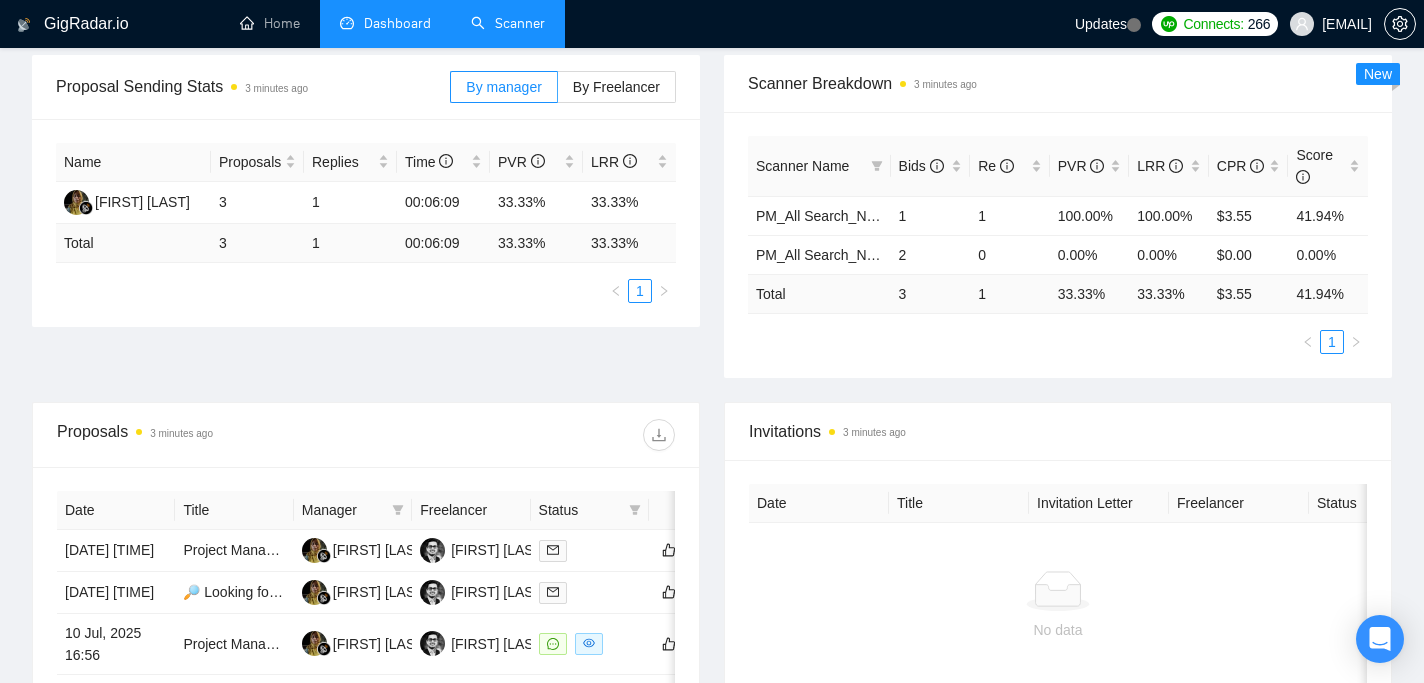 scroll, scrollTop: 283, scrollLeft: 0, axis: vertical 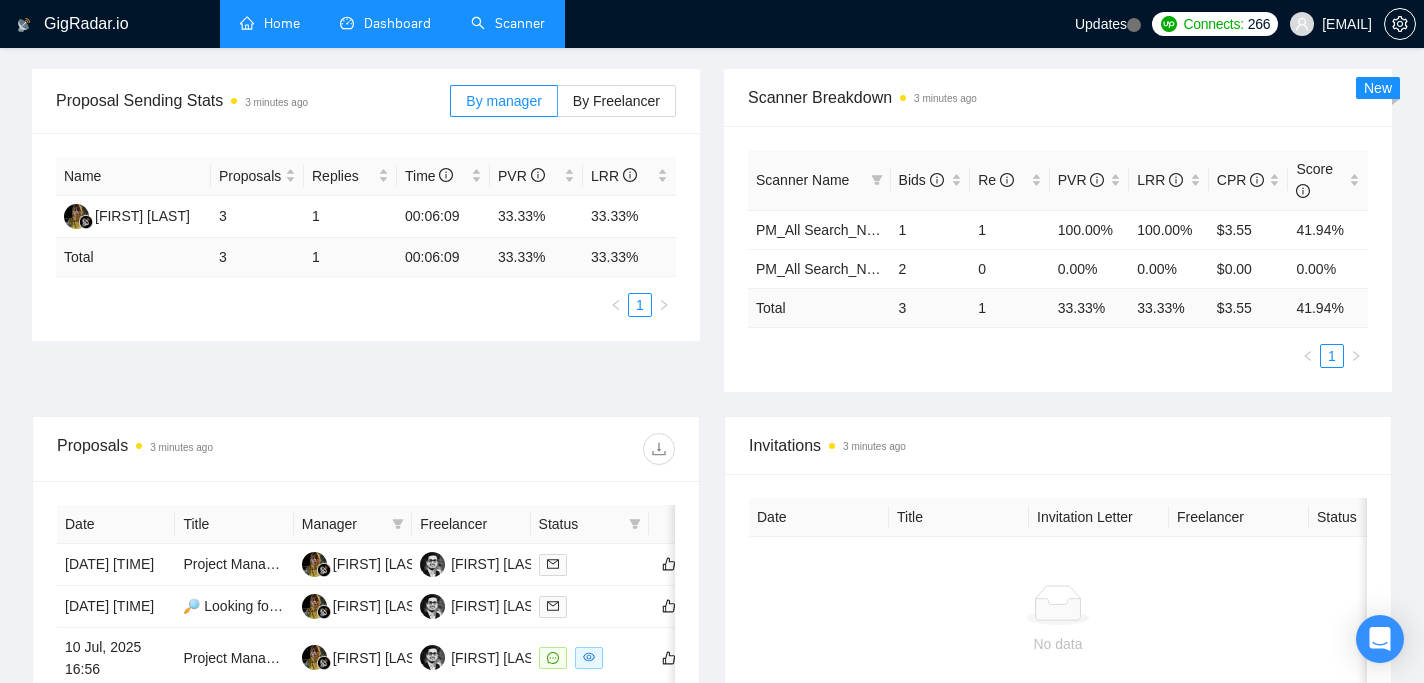 click on "Home" at bounding box center [270, 23] 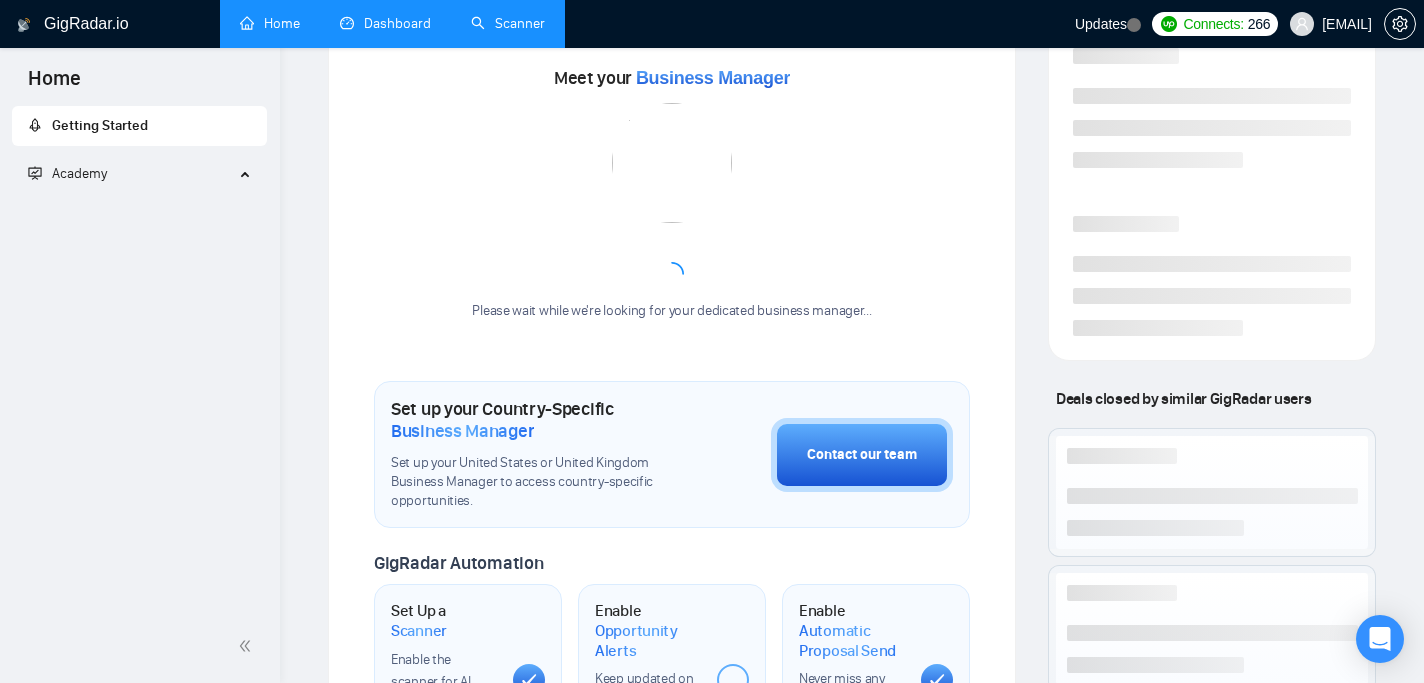 scroll, scrollTop: 0, scrollLeft: 0, axis: both 